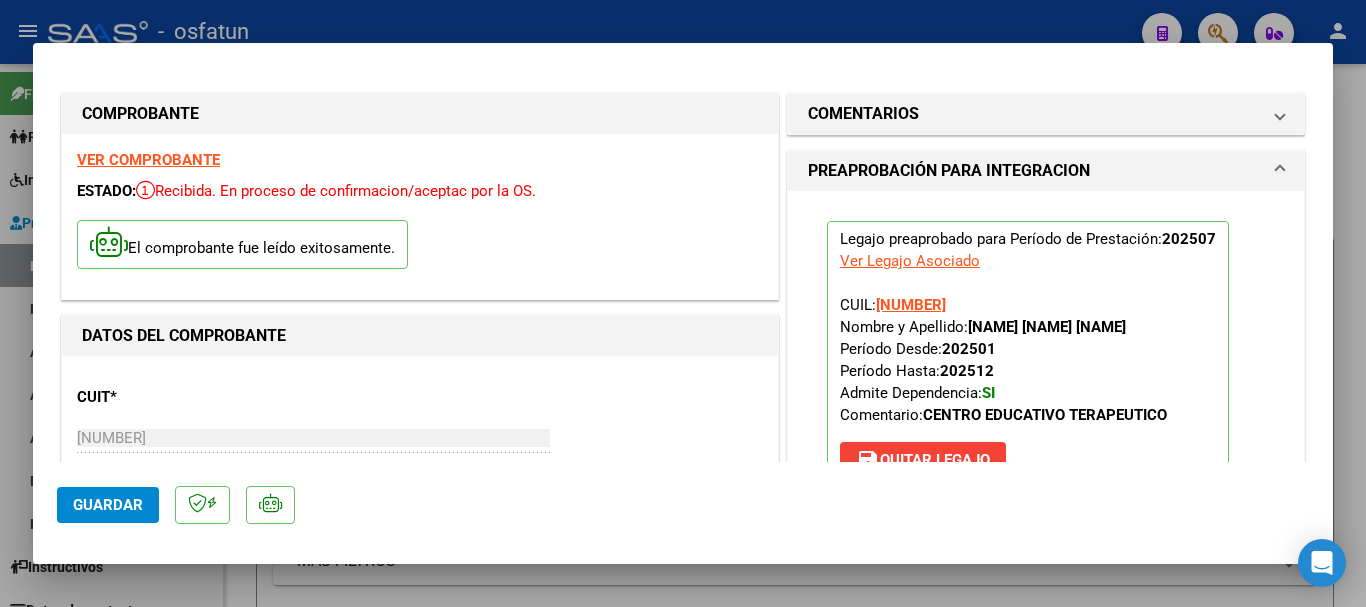 scroll, scrollTop: 0, scrollLeft: 0, axis: both 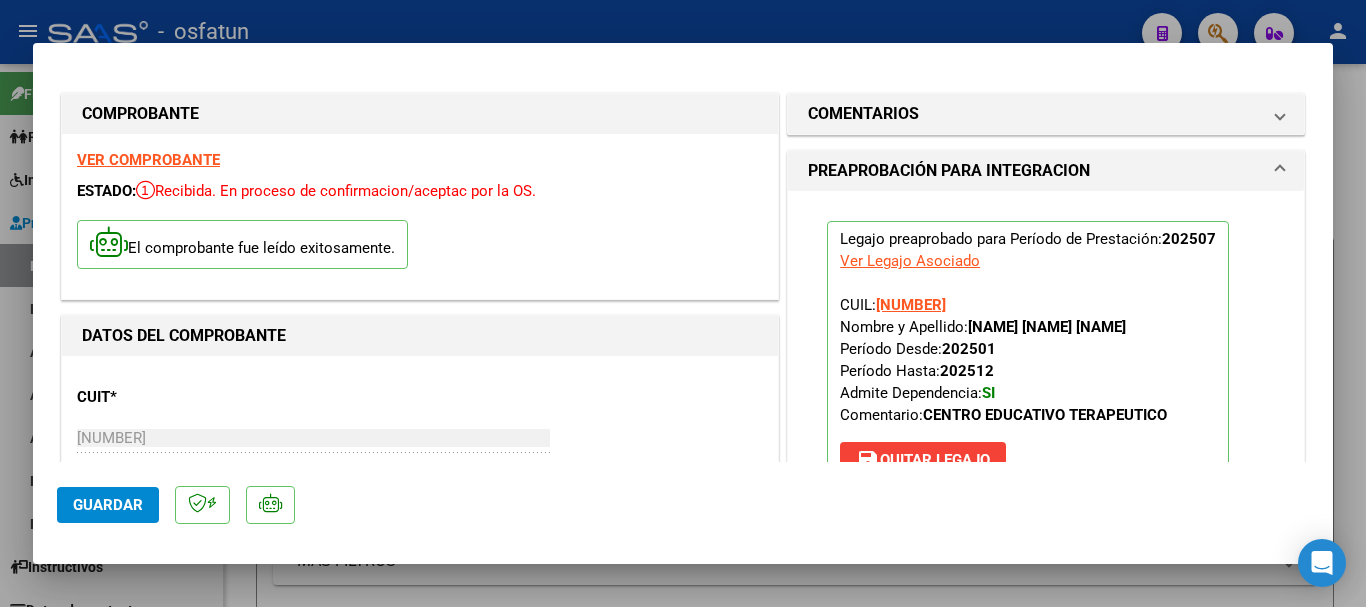 type 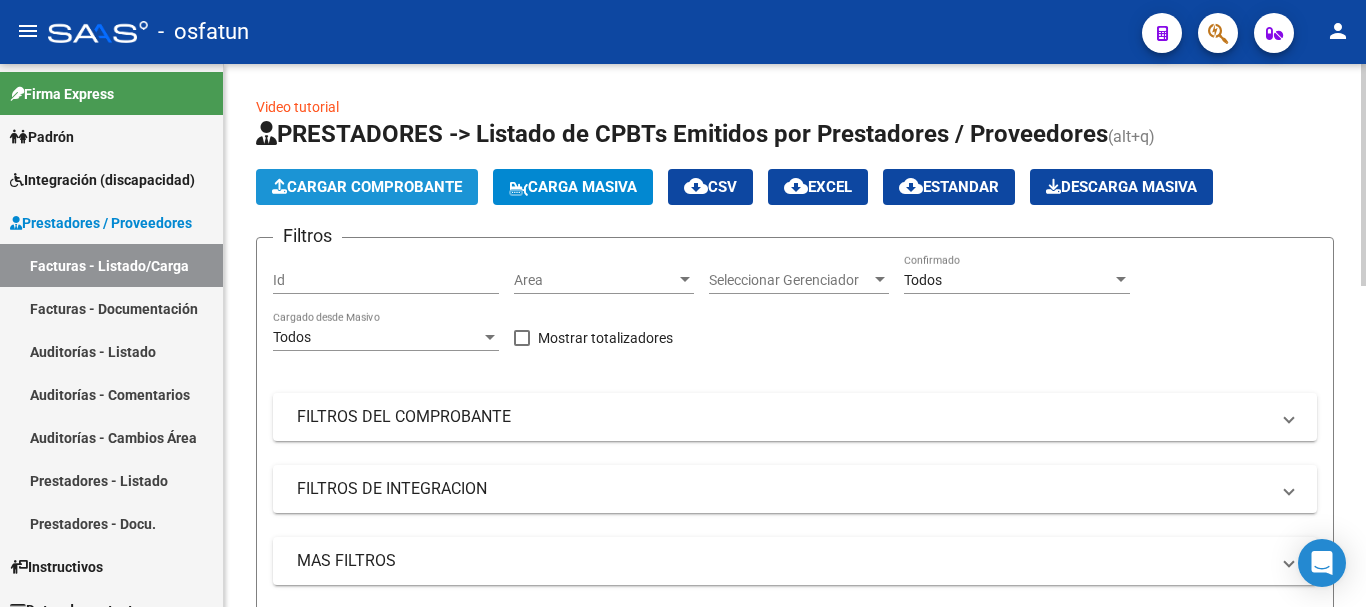click on "Cargar Comprobante" 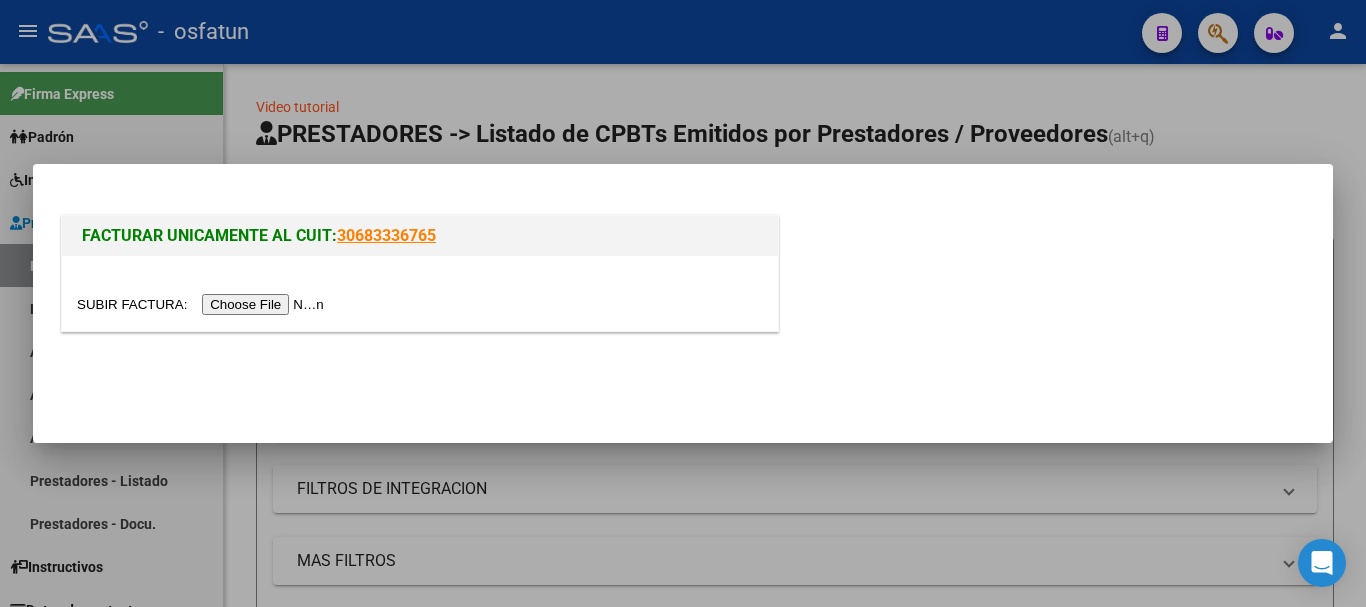 click at bounding box center (203, 304) 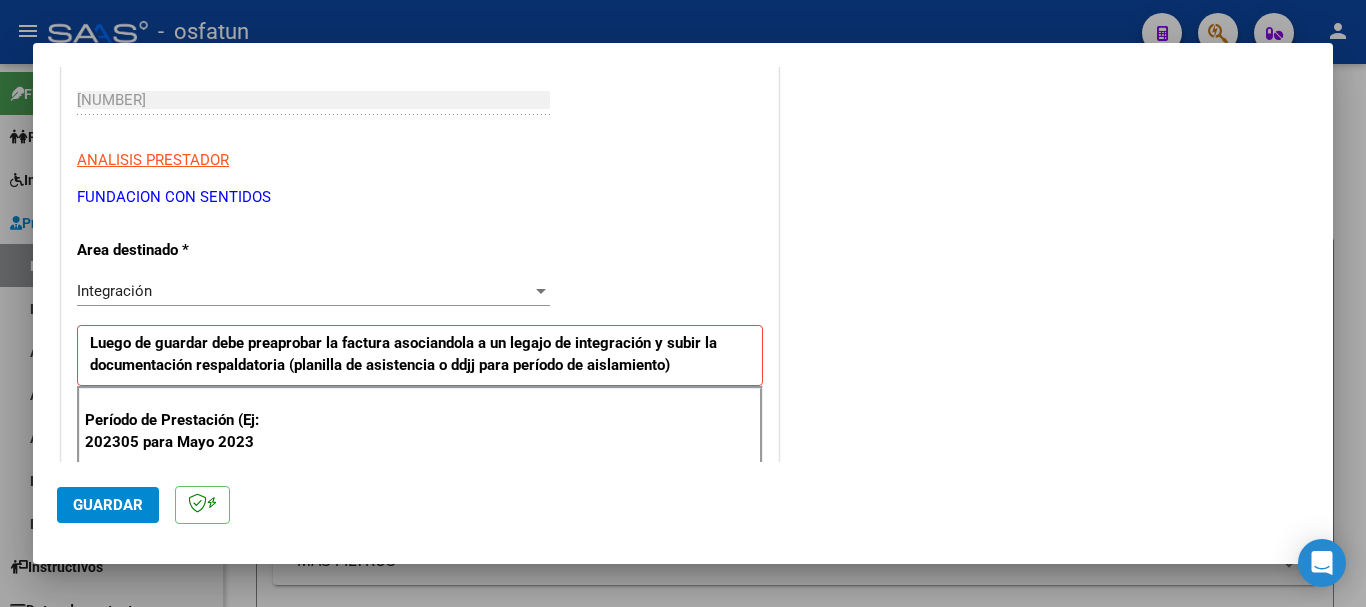 scroll, scrollTop: 400, scrollLeft: 0, axis: vertical 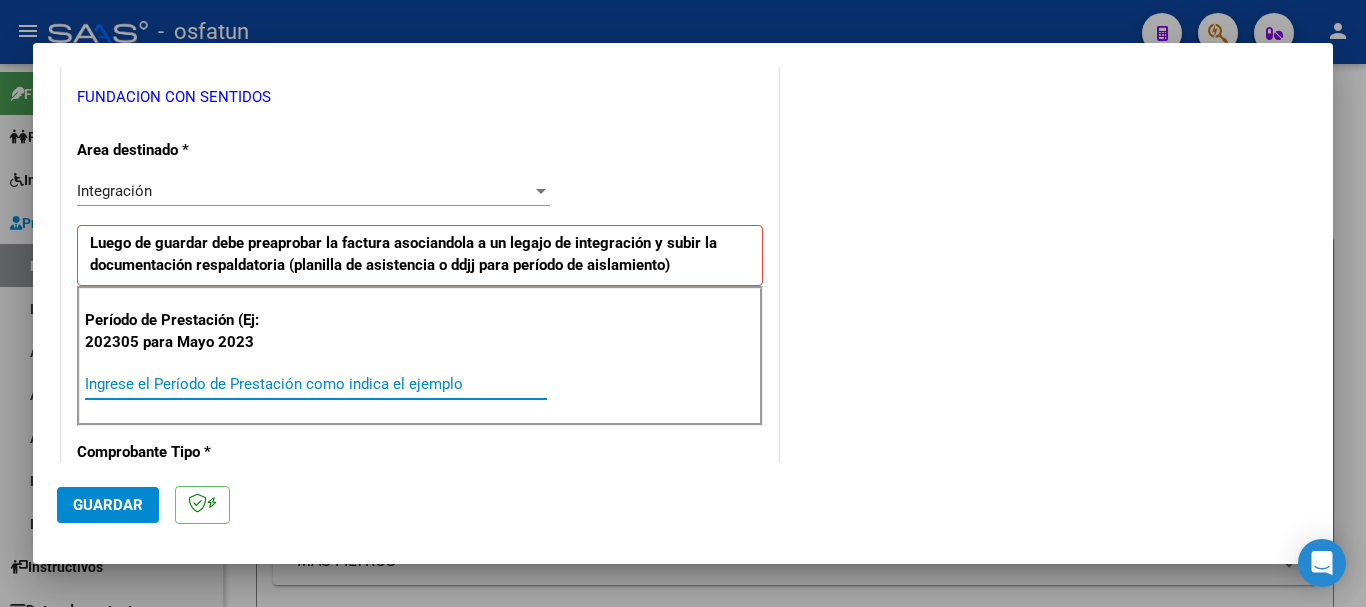 click on "Ingrese el Período de Prestación como indica el ejemplo" at bounding box center [316, 384] 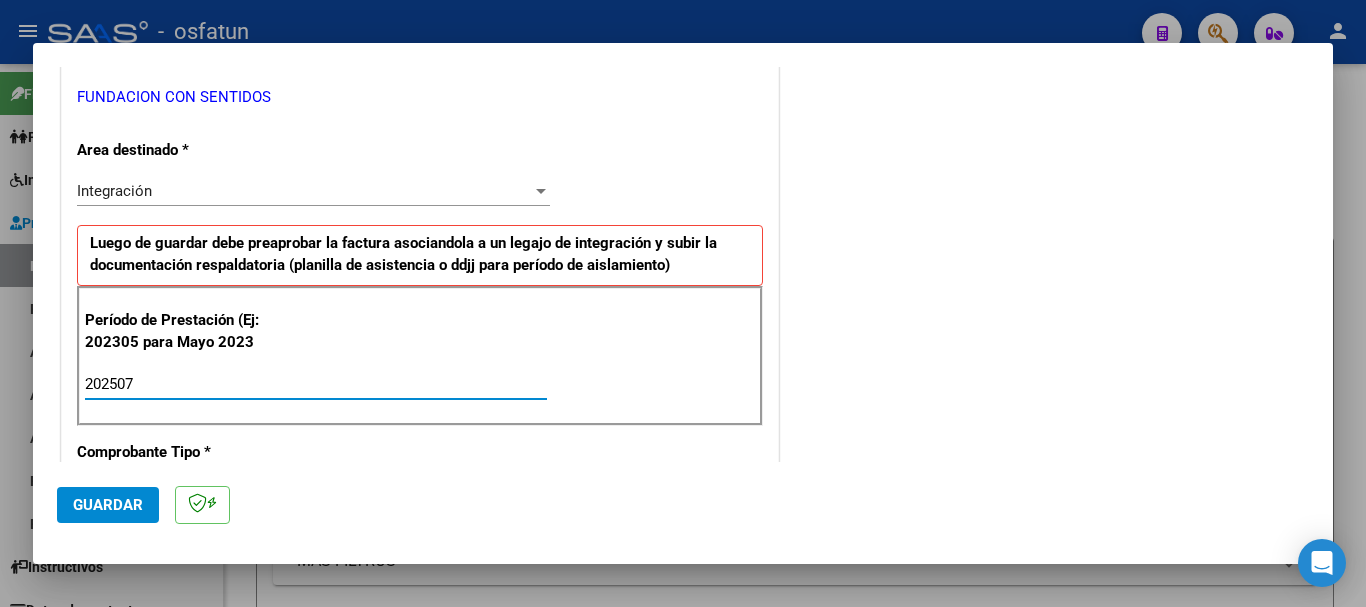 type on "202507" 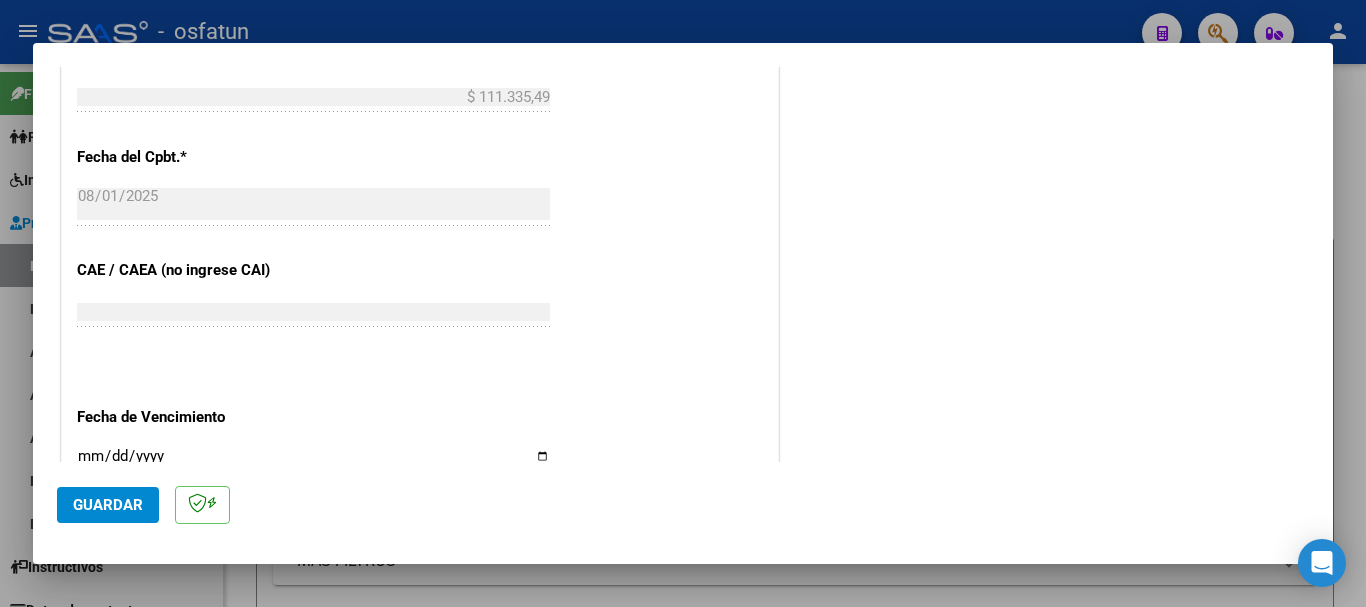 scroll, scrollTop: 1200, scrollLeft: 0, axis: vertical 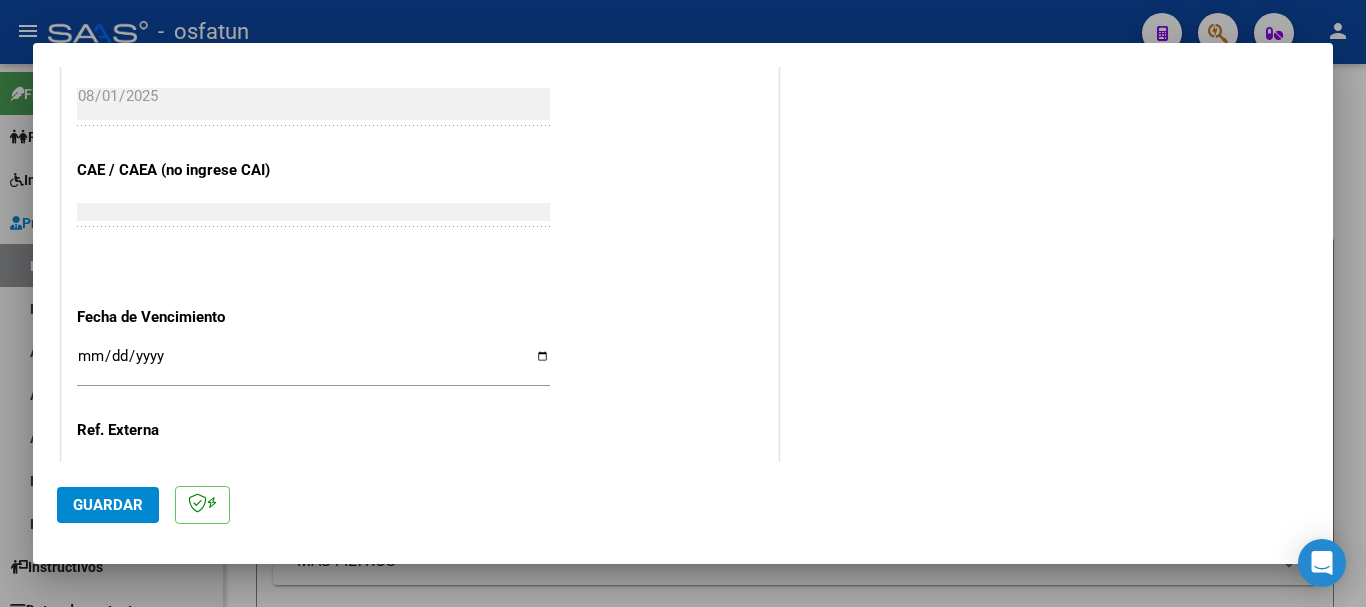 click on "Ingresar la fecha" at bounding box center (313, 364) 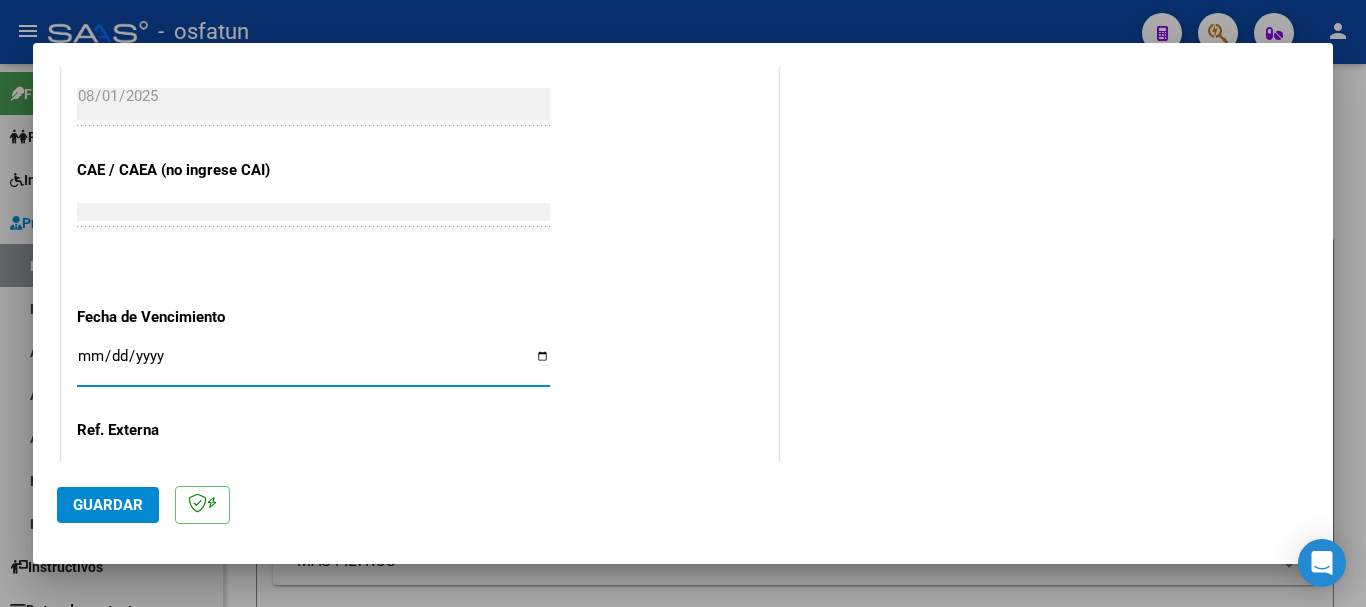 type on "[DATE]" 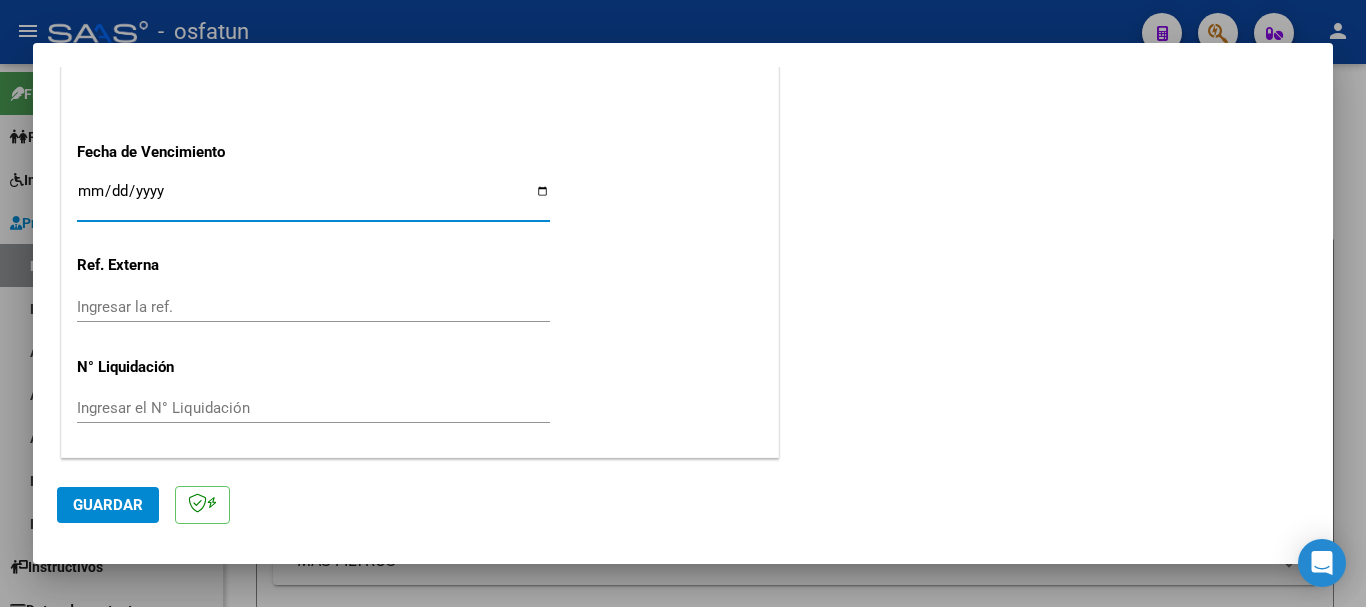 click on "Guardar" 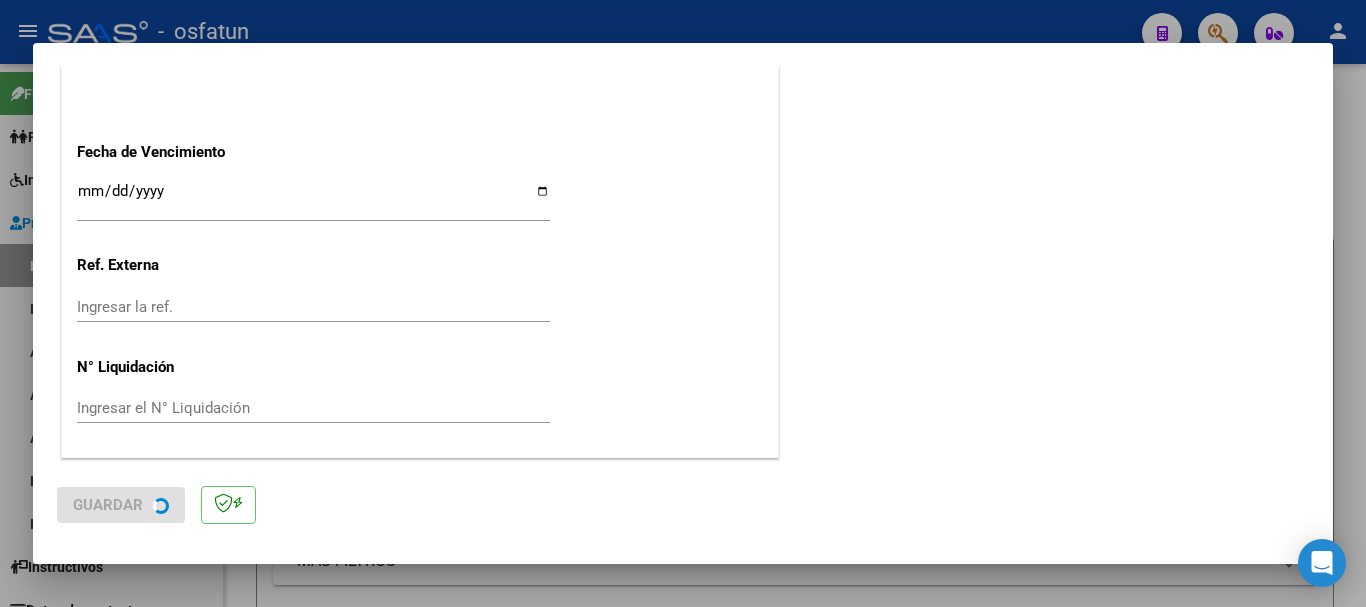 scroll, scrollTop: 0, scrollLeft: 0, axis: both 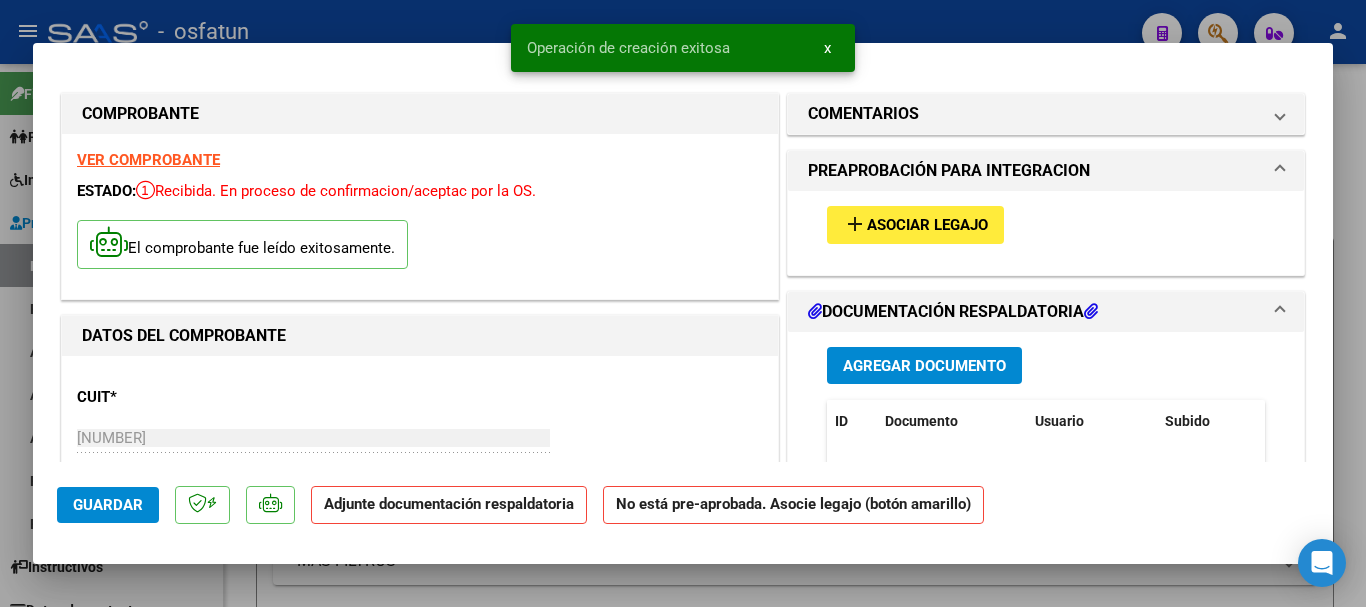 click on "Agregar Documento" at bounding box center [924, 366] 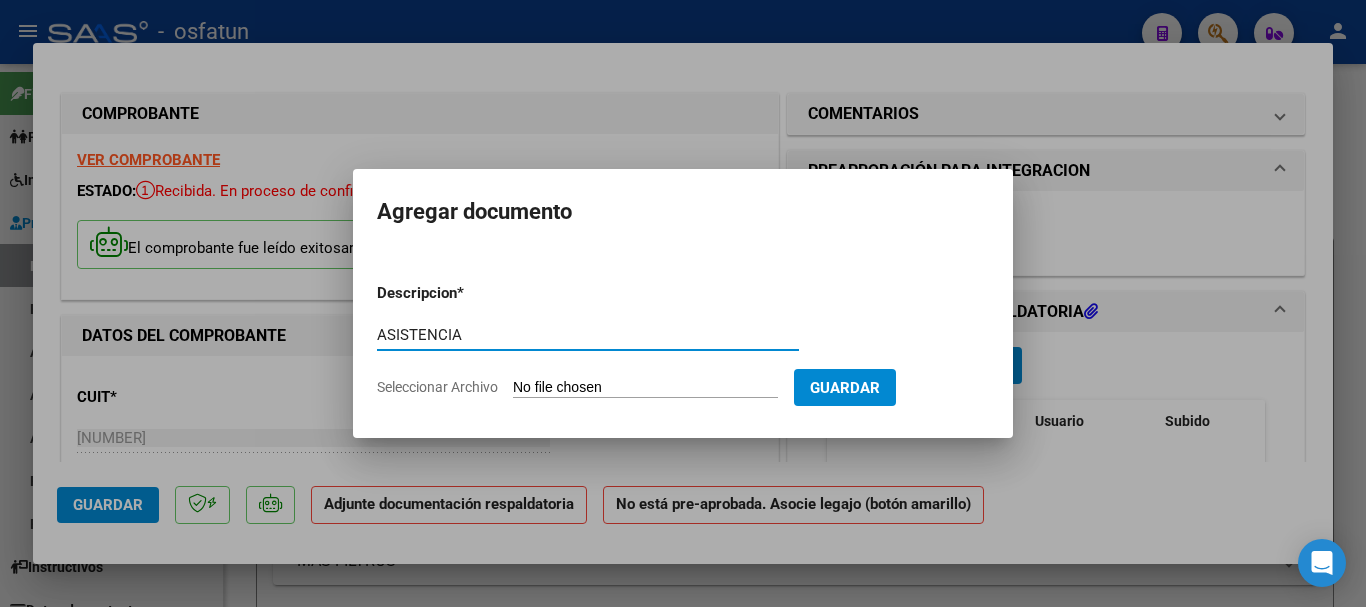 type on "ASISTENCIA" 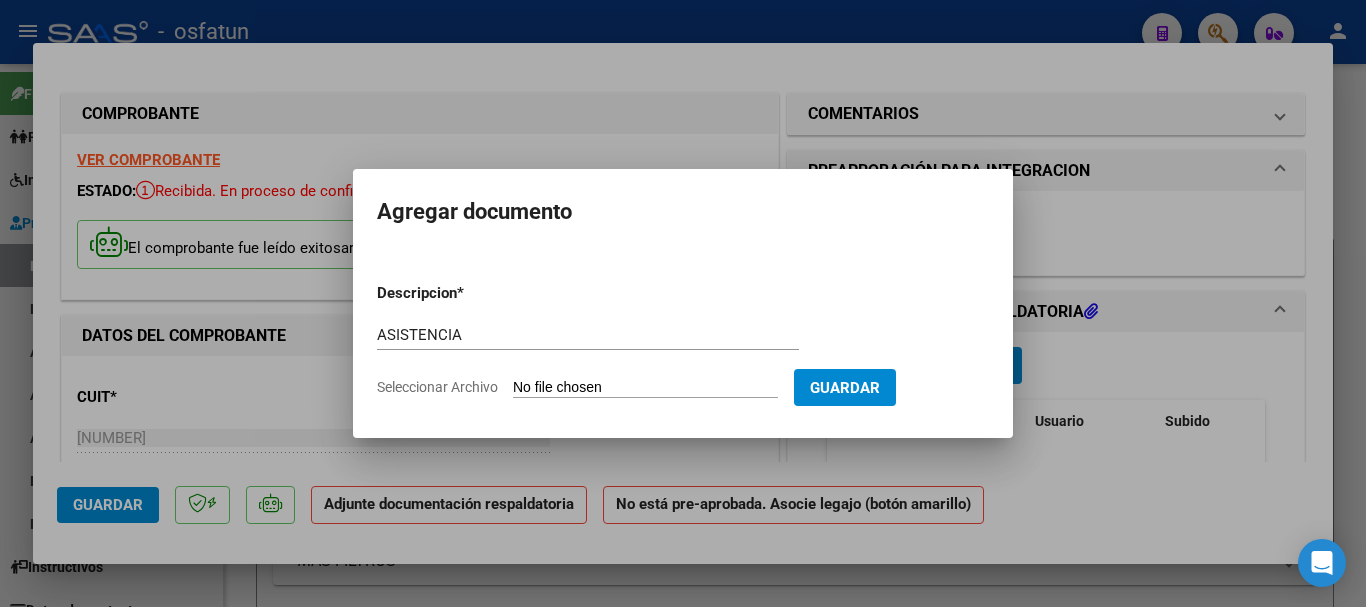 type on "C:\fakepath\ASISTENCIA-T.O. (1).pdf" 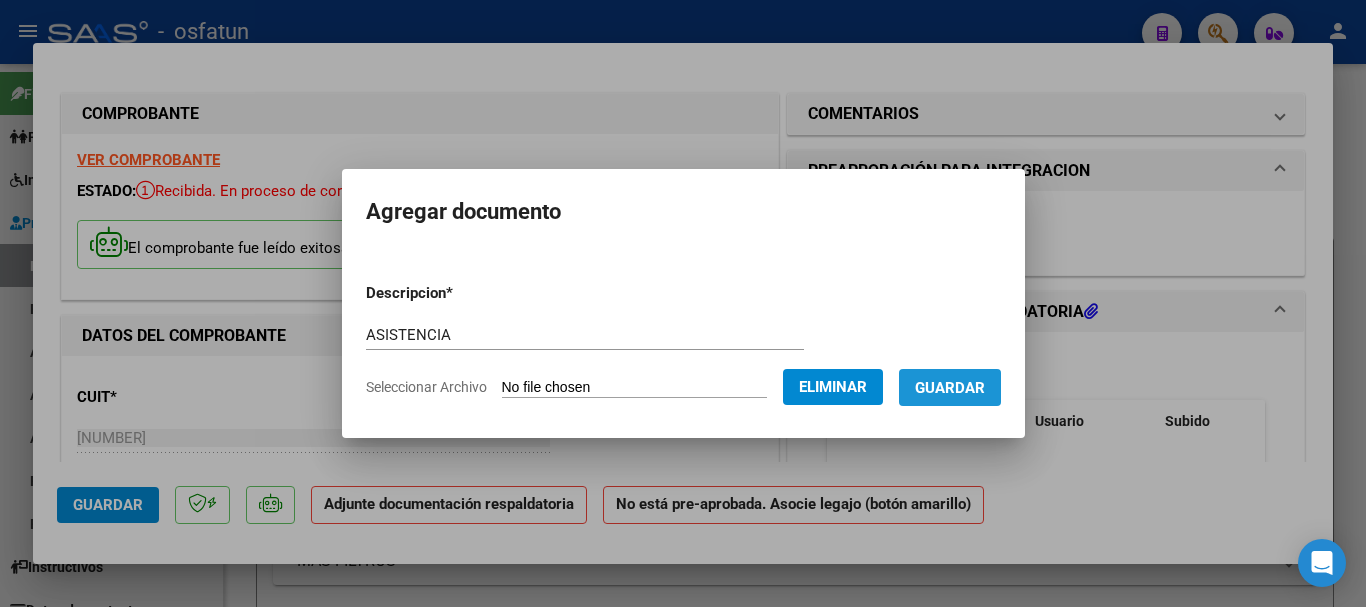 click on "Guardar" at bounding box center (950, 388) 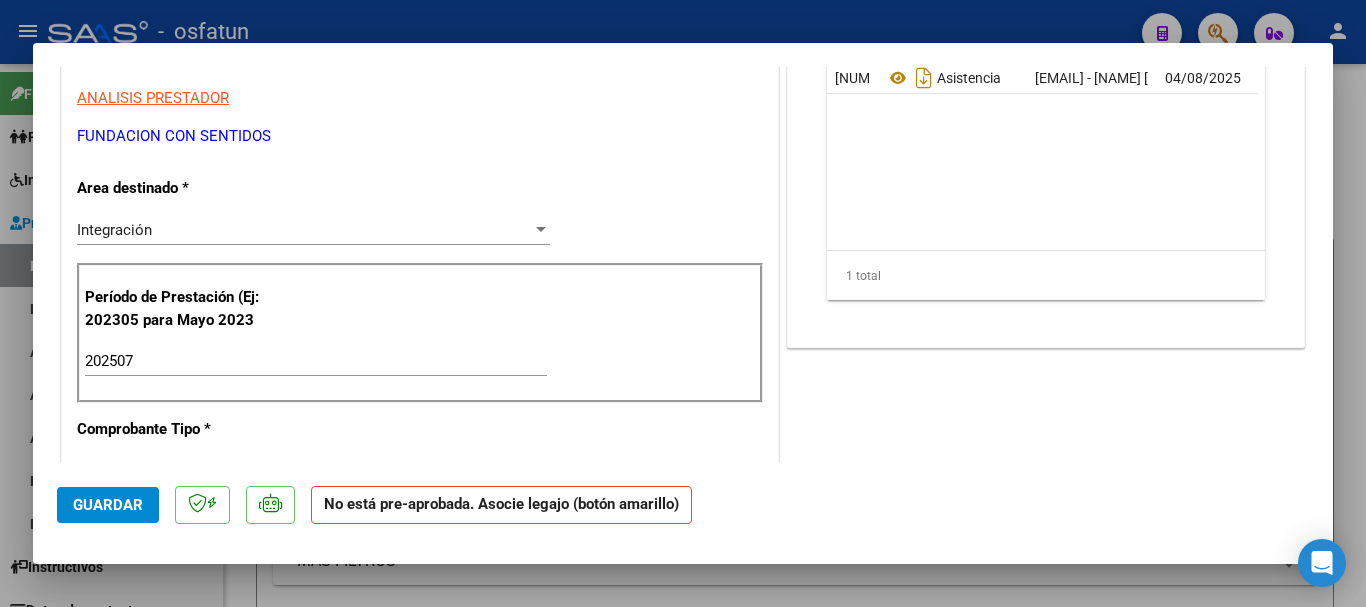 scroll, scrollTop: 0, scrollLeft: 0, axis: both 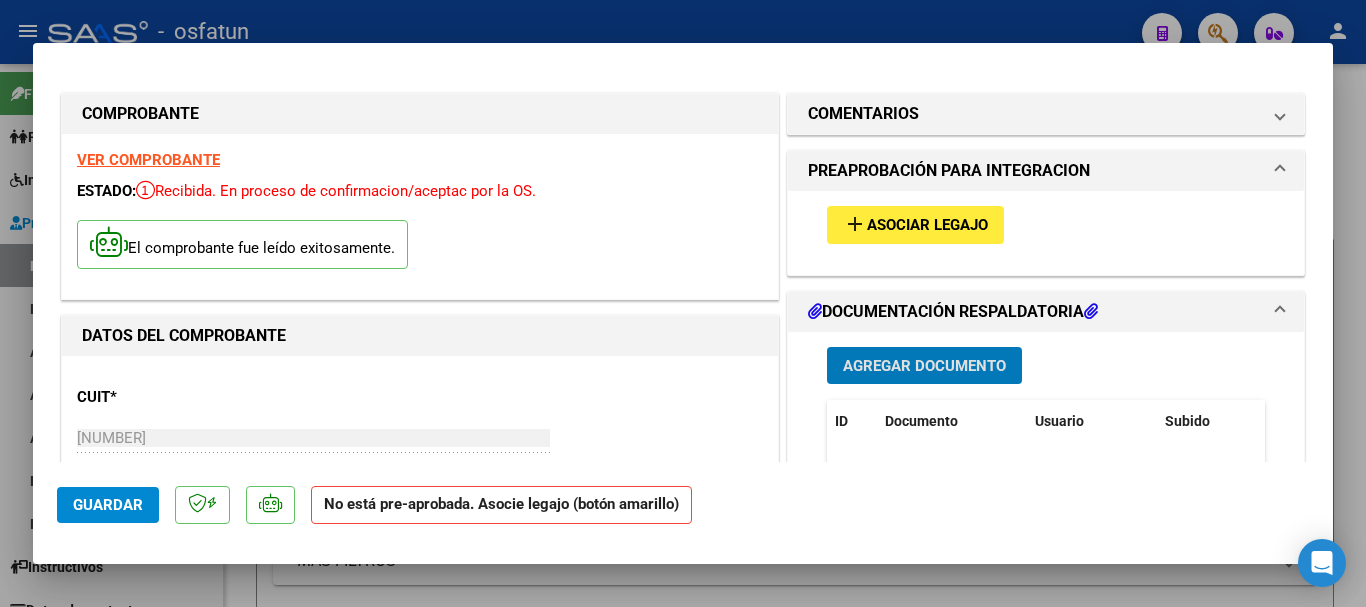 click on "Asociar Legajo" at bounding box center (927, 226) 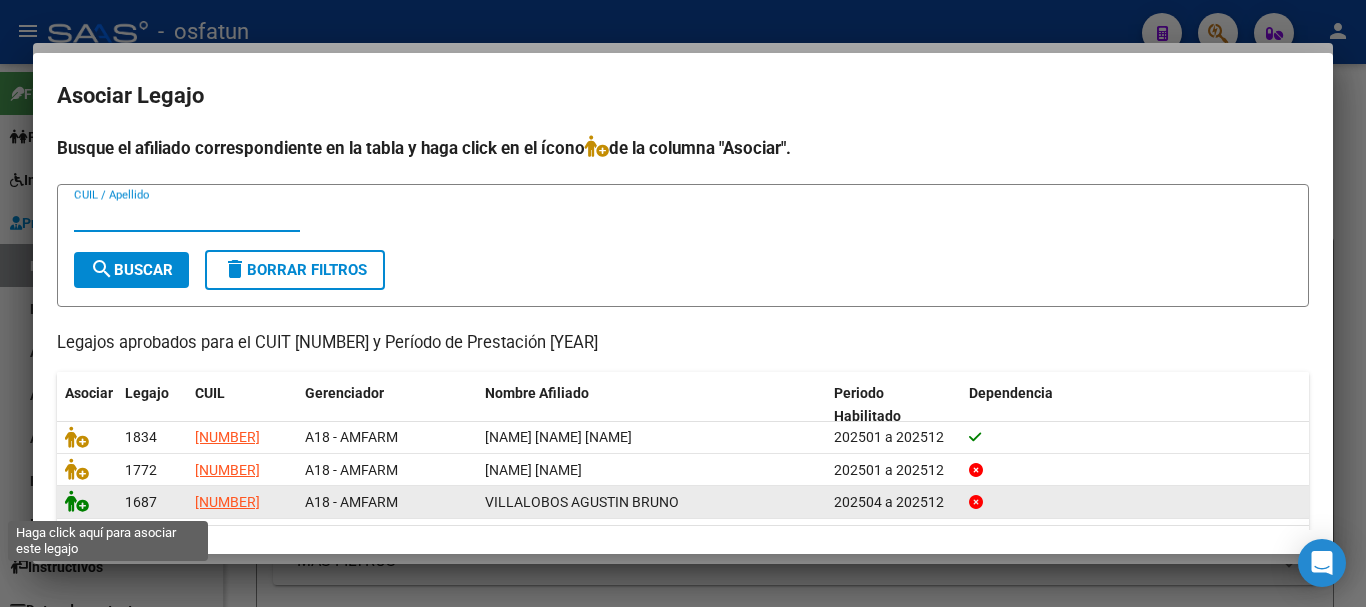 click 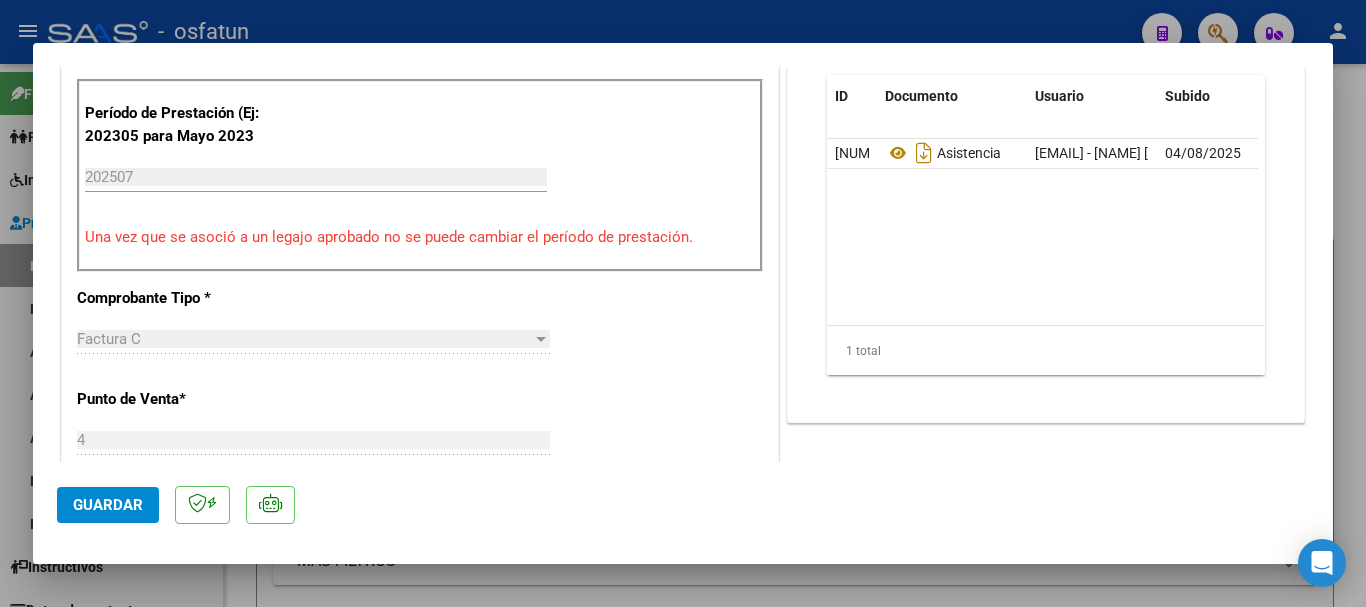 scroll, scrollTop: 700, scrollLeft: 0, axis: vertical 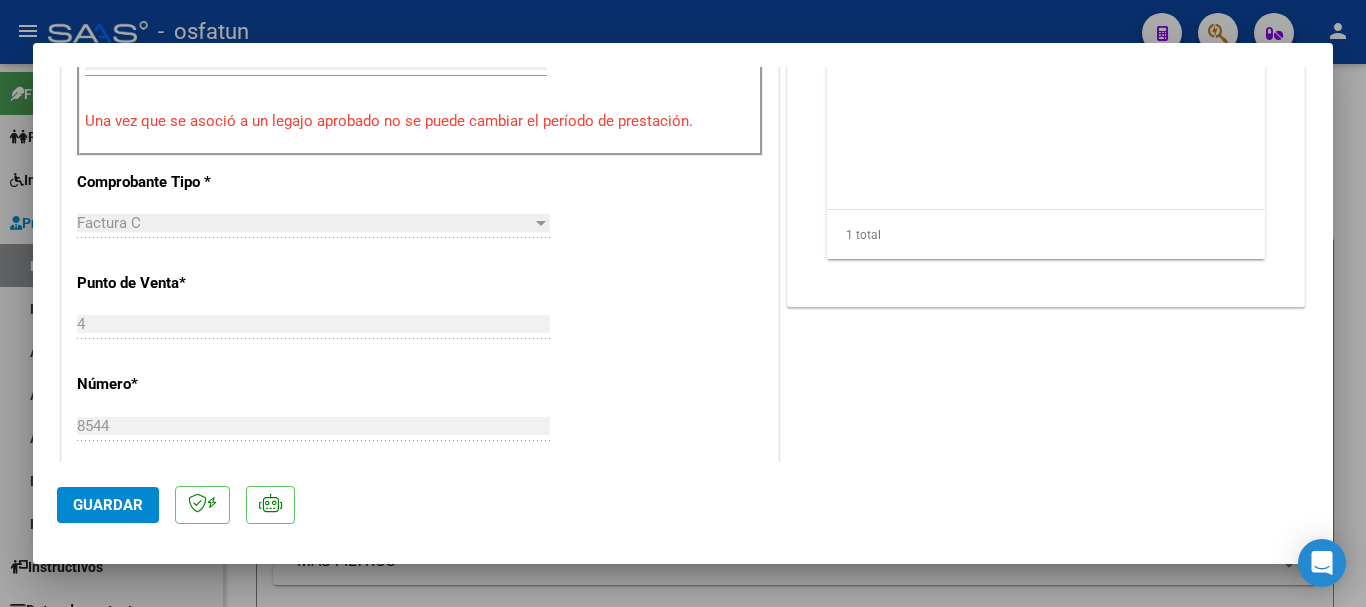 click on "Guardar" 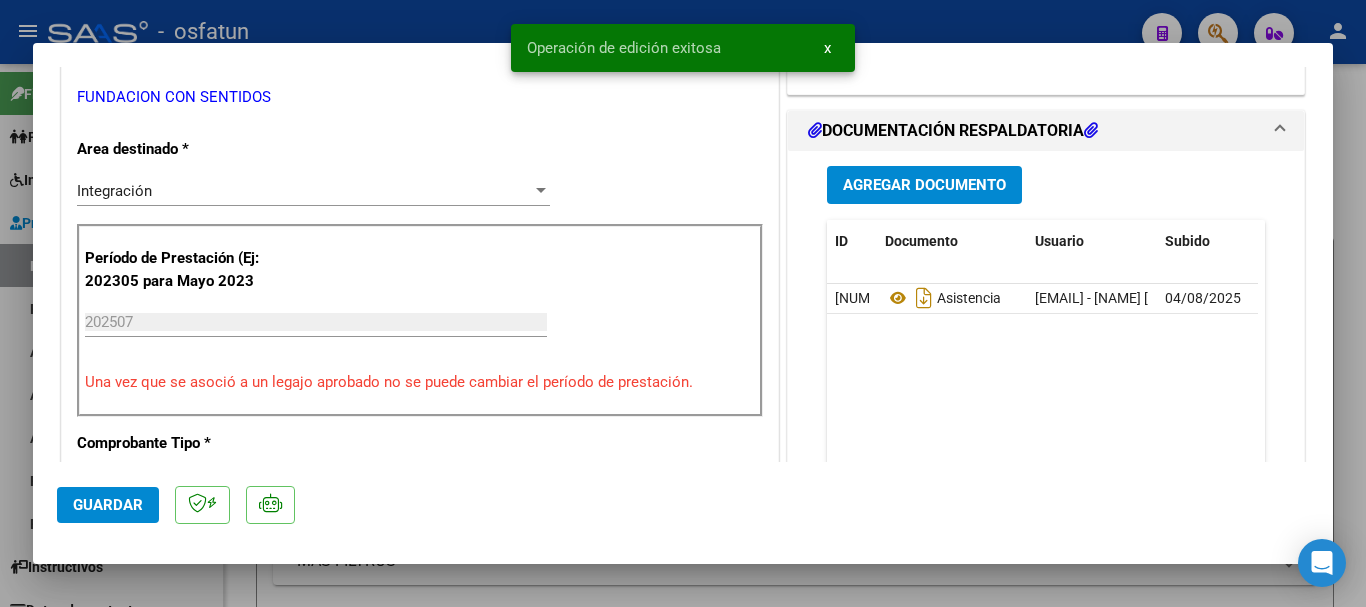 scroll, scrollTop: 300, scrollLeft: 0, axis: vertical 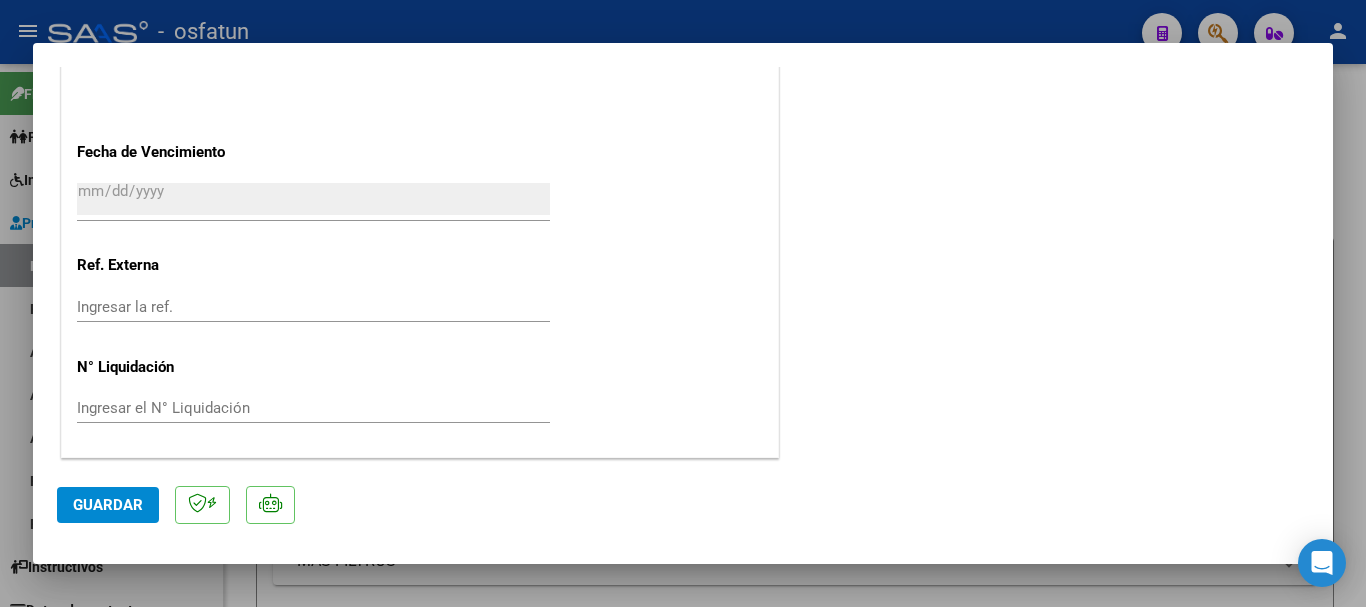 type 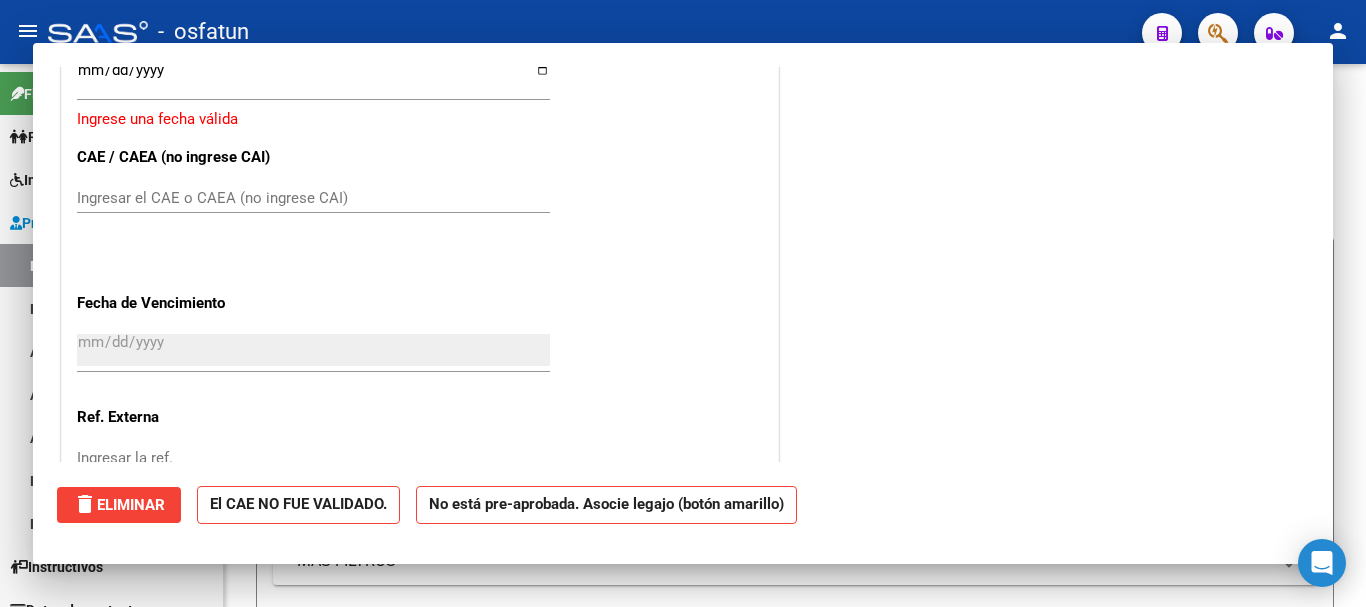scroll, scrollTop: 1547, scrollLeft: 0, axis: vertical 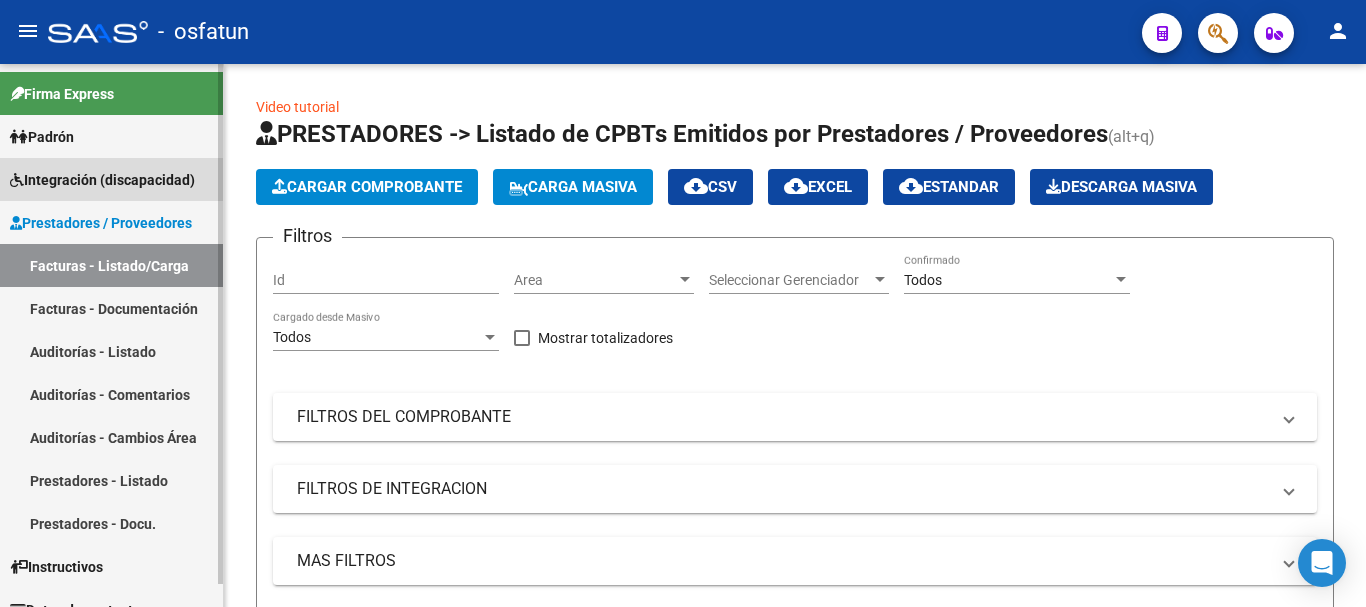 click on "Integración (discapacidad)" at bounding box center [102, 180] 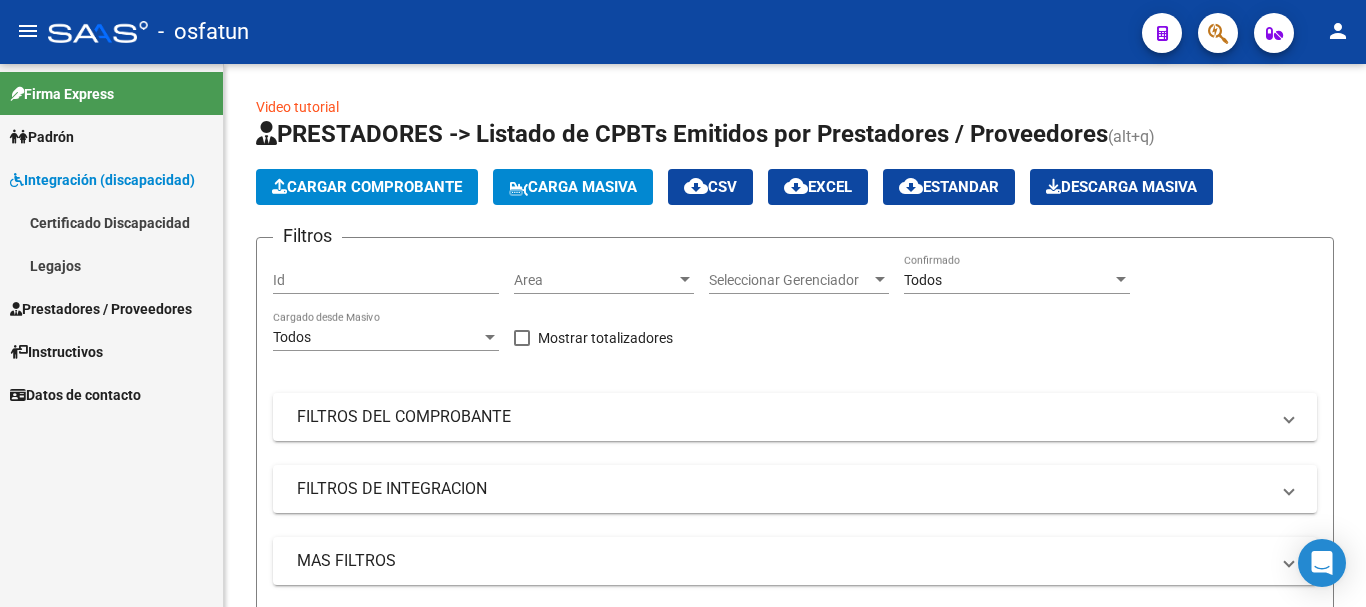 click on "Legajos" at bounding box center (111, 265) 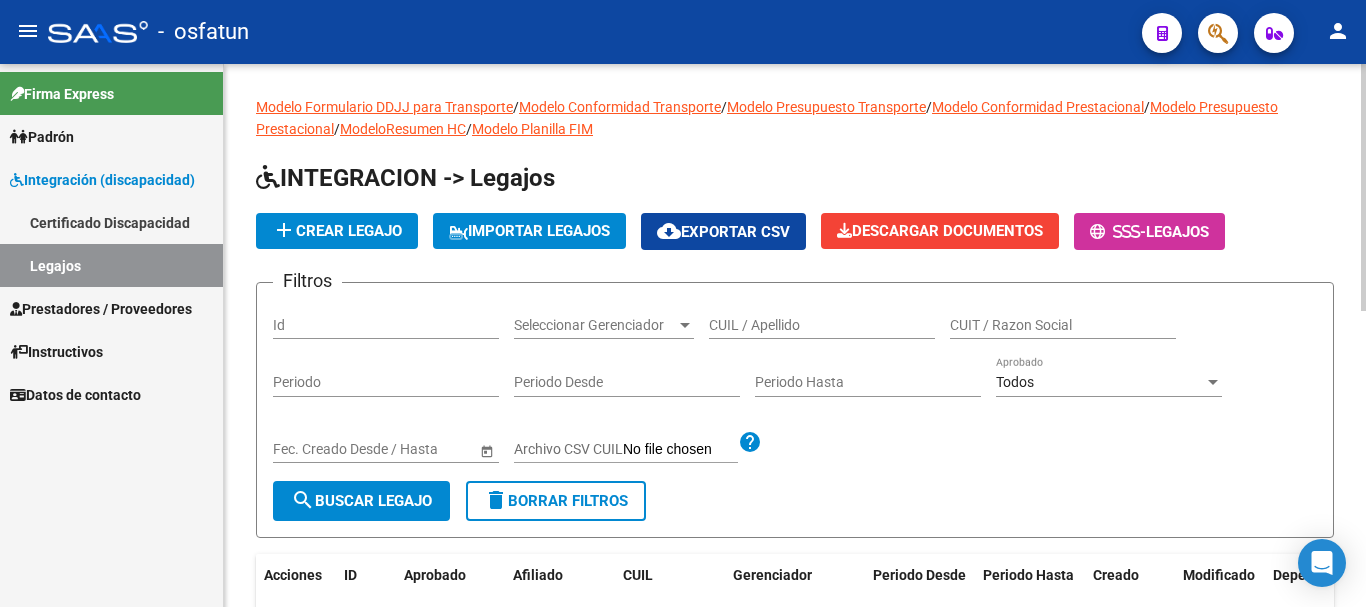 click on "CUIL / Apellido" at bounding box center [822, 325] 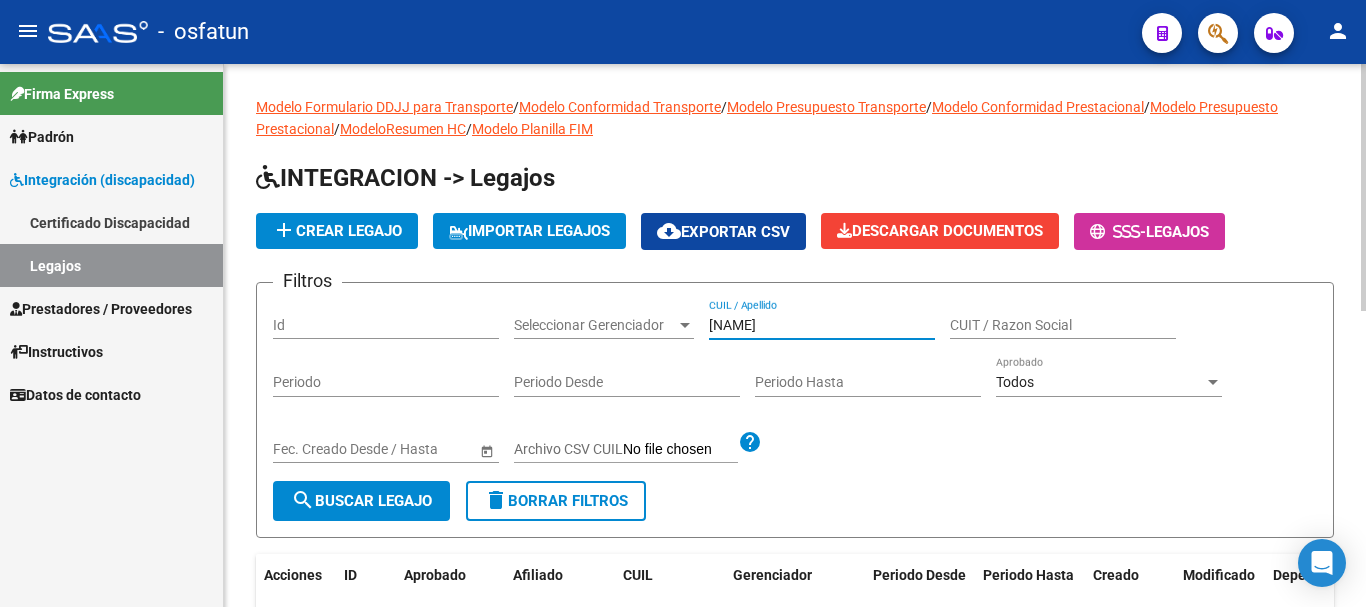 type on "[NAME]" 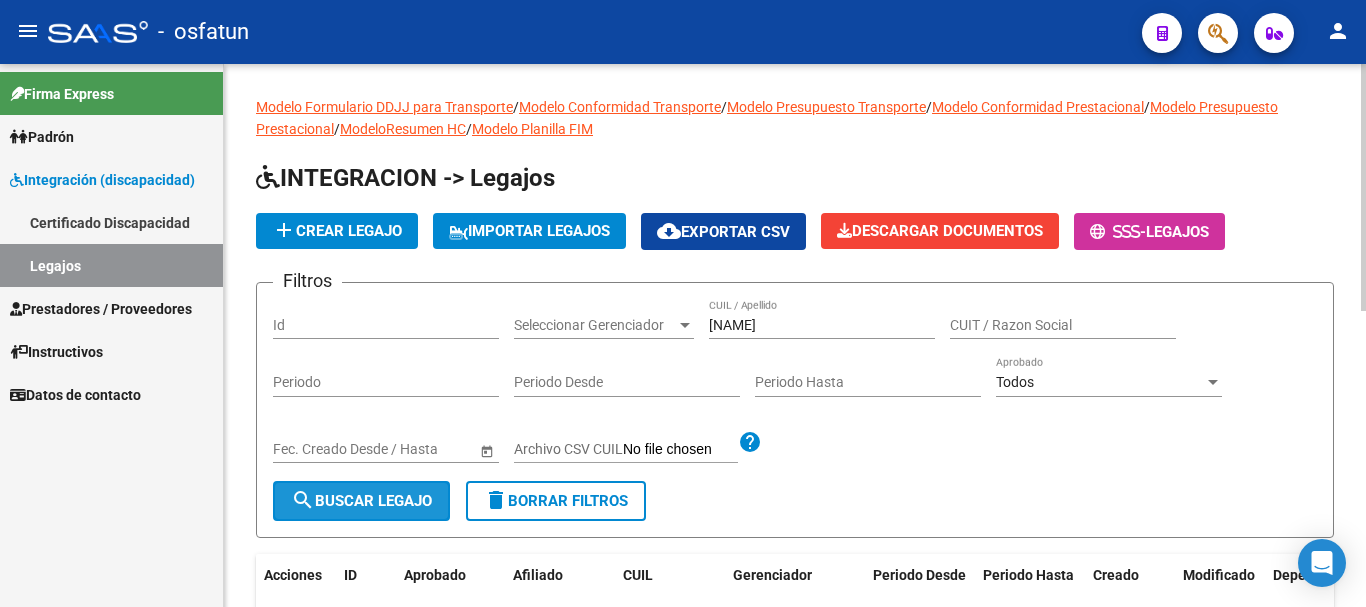 click on "search  Buscar Legajo" 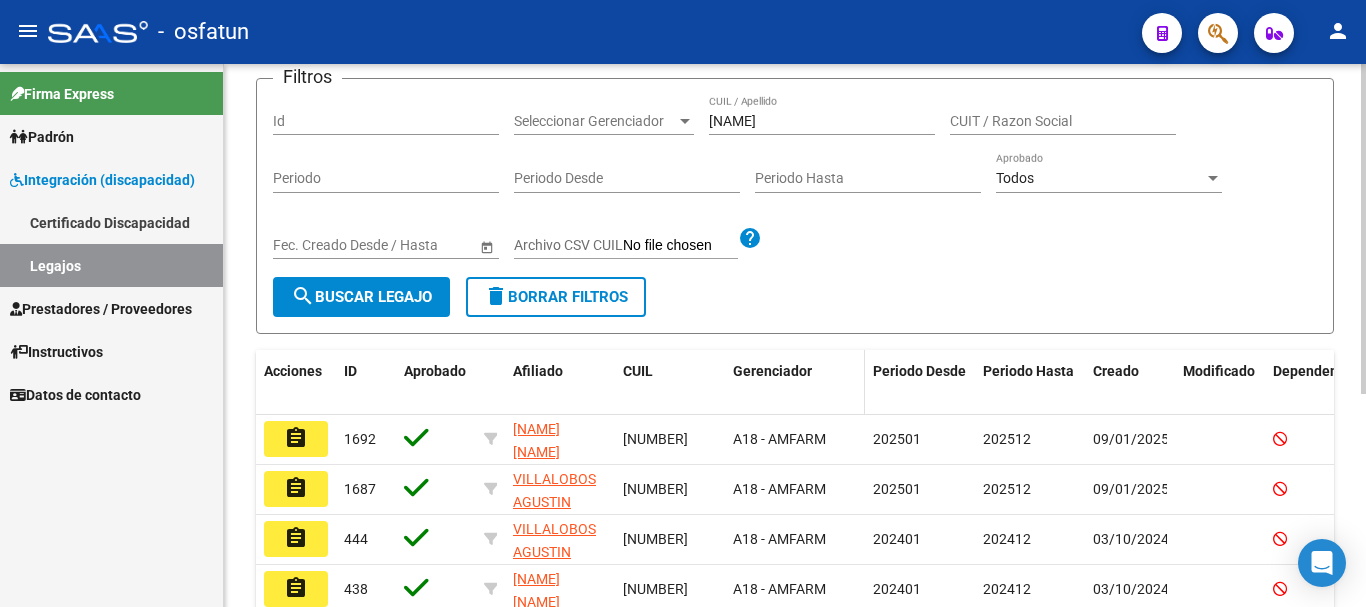 scroll, scrollTop: 300, scrollLeft: 0, axis: vertical 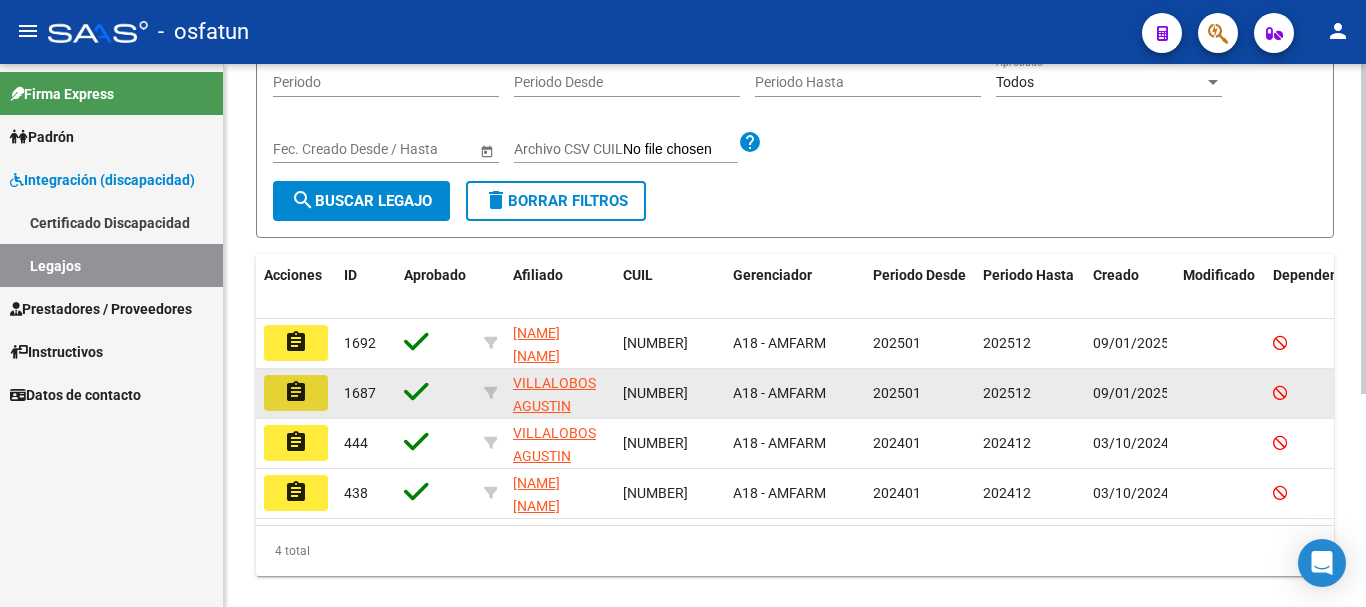 click on "assignment" 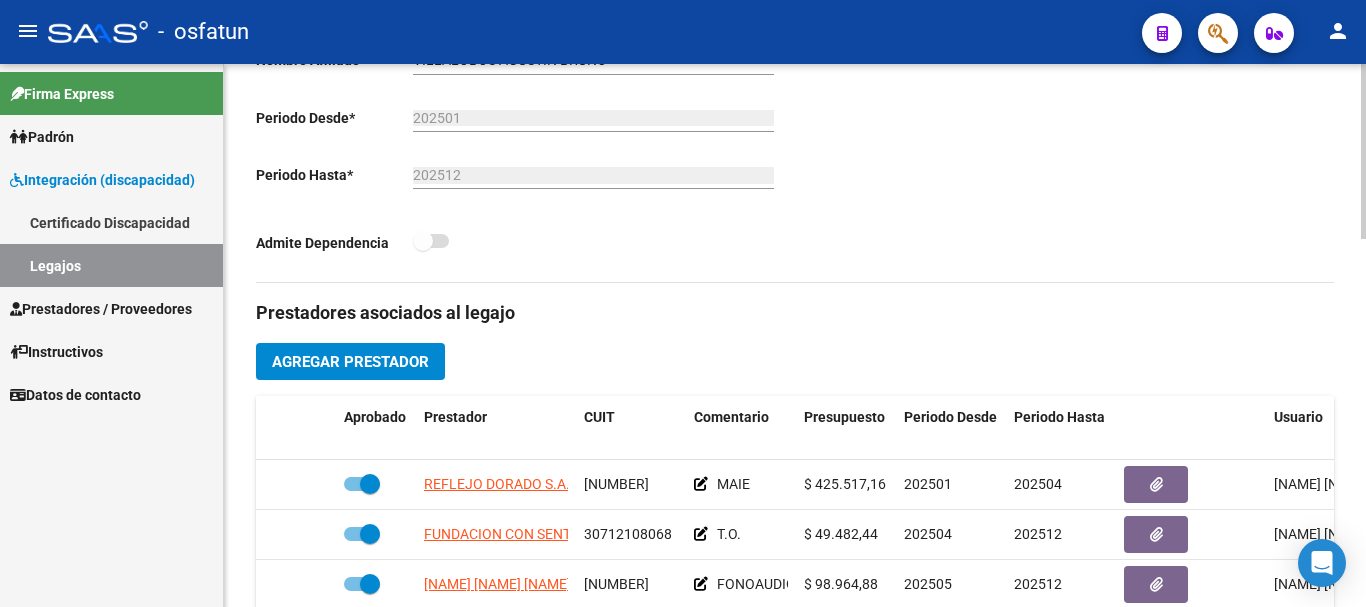 scroll, scrollTop: 600, scrollLeft: 0, axis: vertical 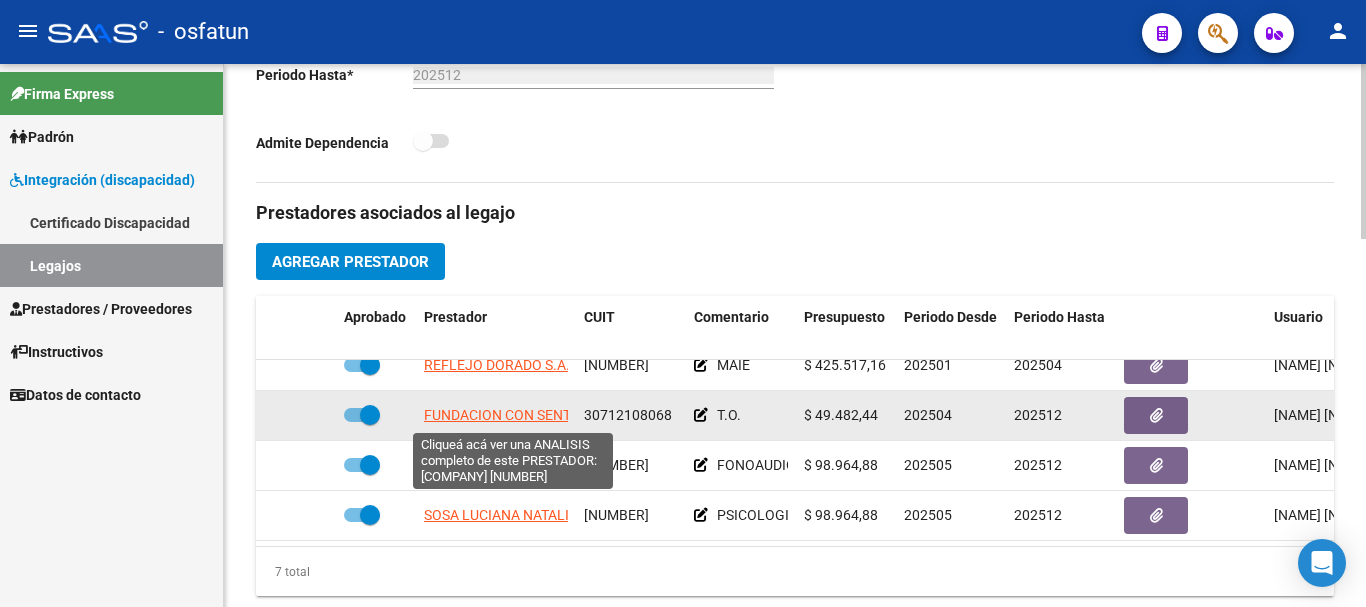 click on "FUNDACION CON SENTIDOS" 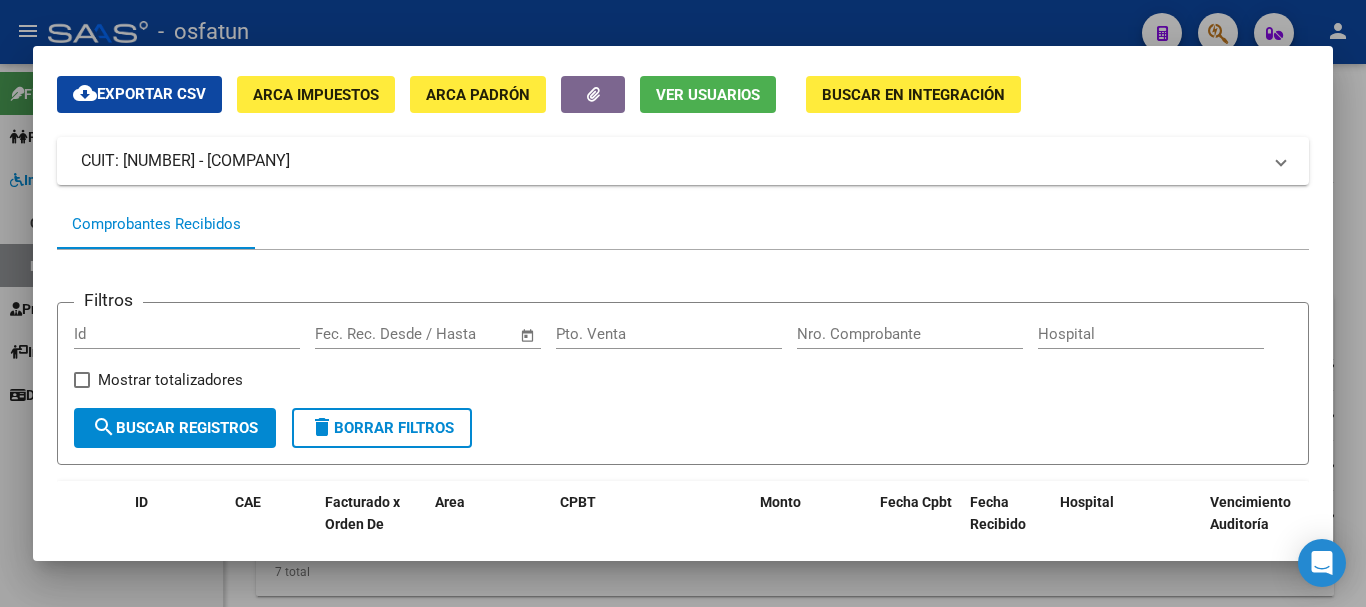 scroll, scrollTop: 200, scrollLeft: 0, axis: vertical 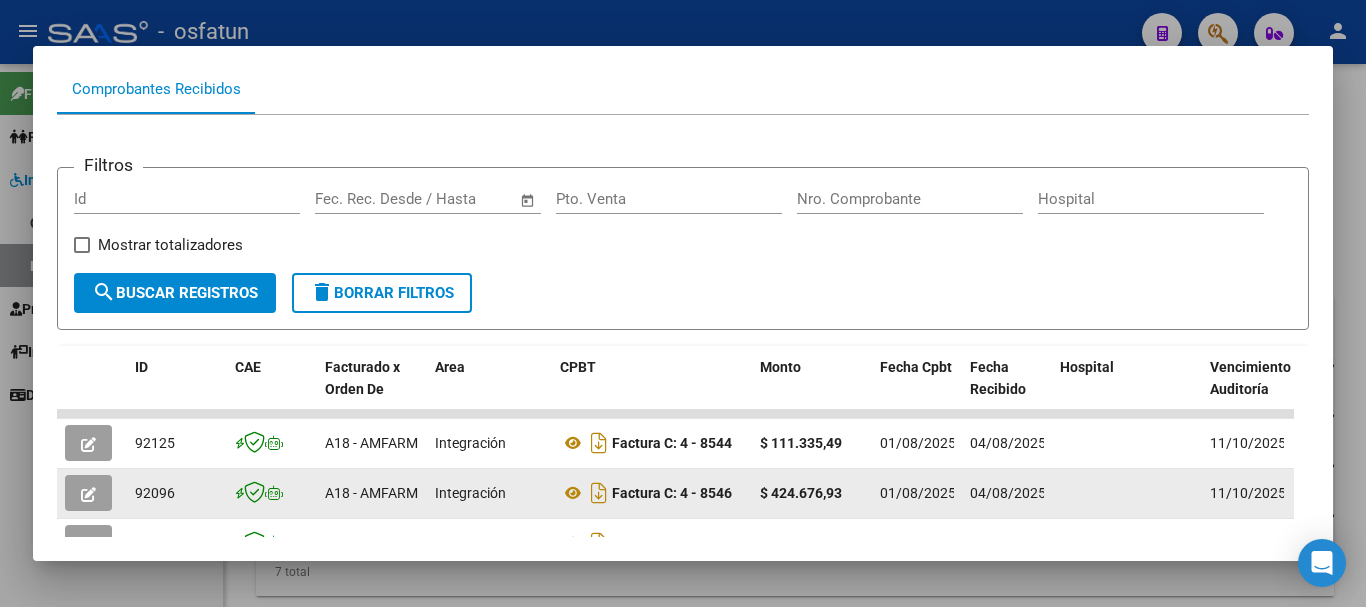 click 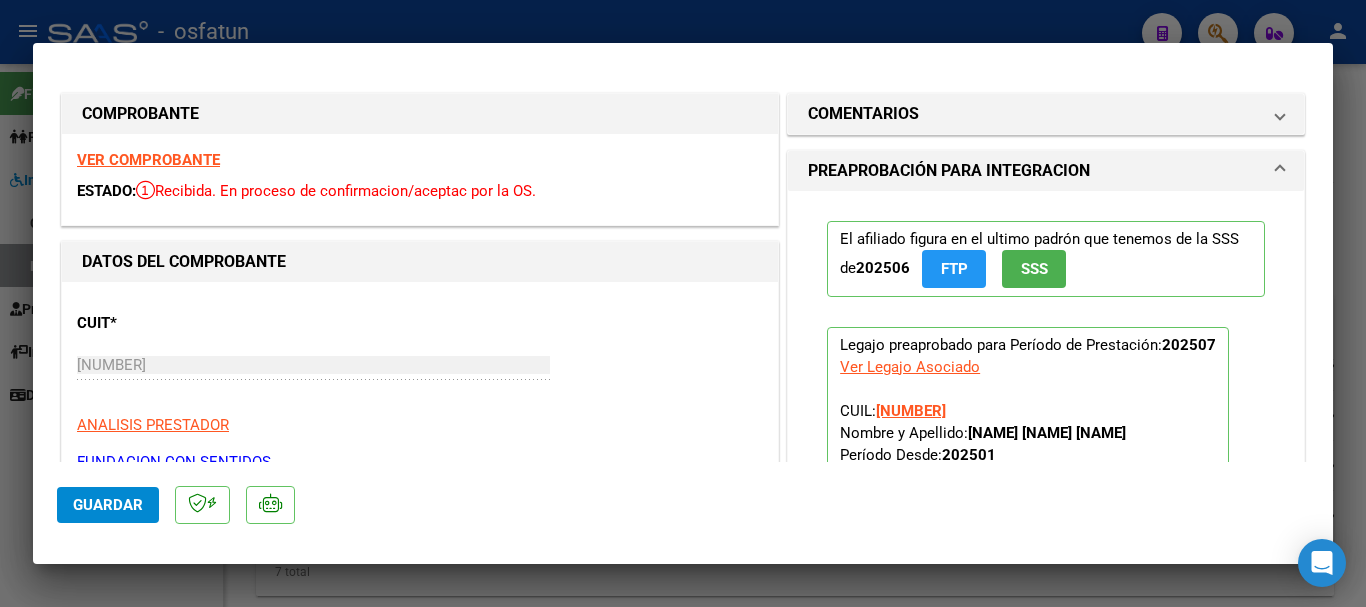 type 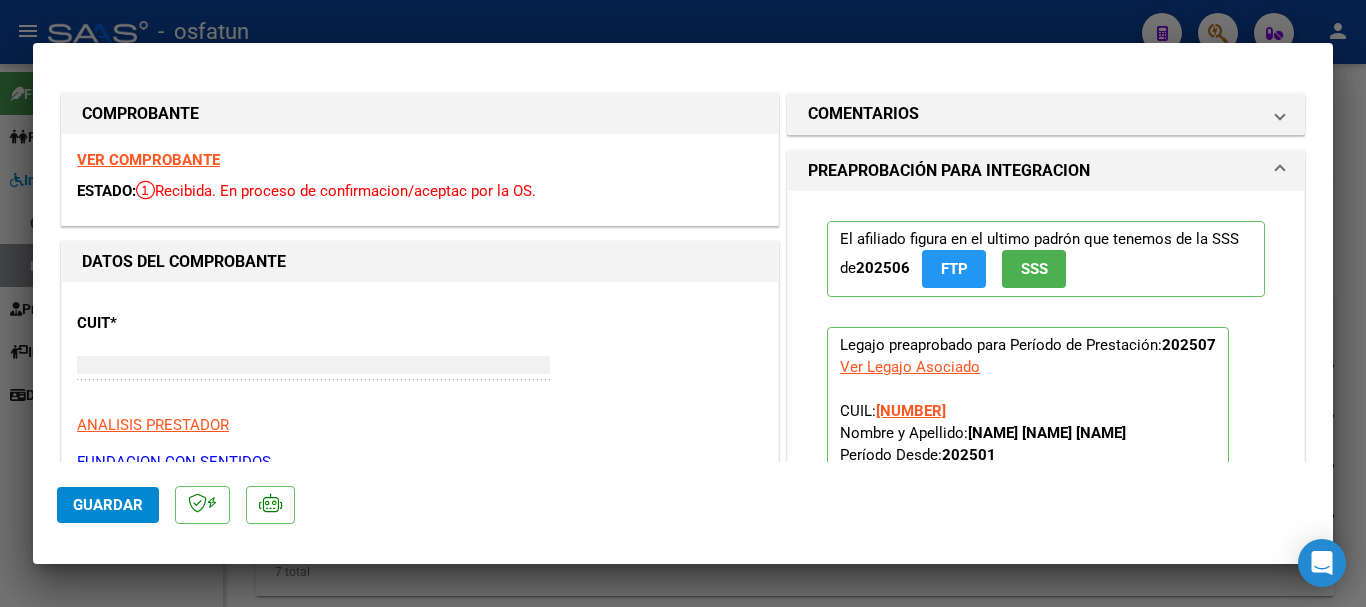 type 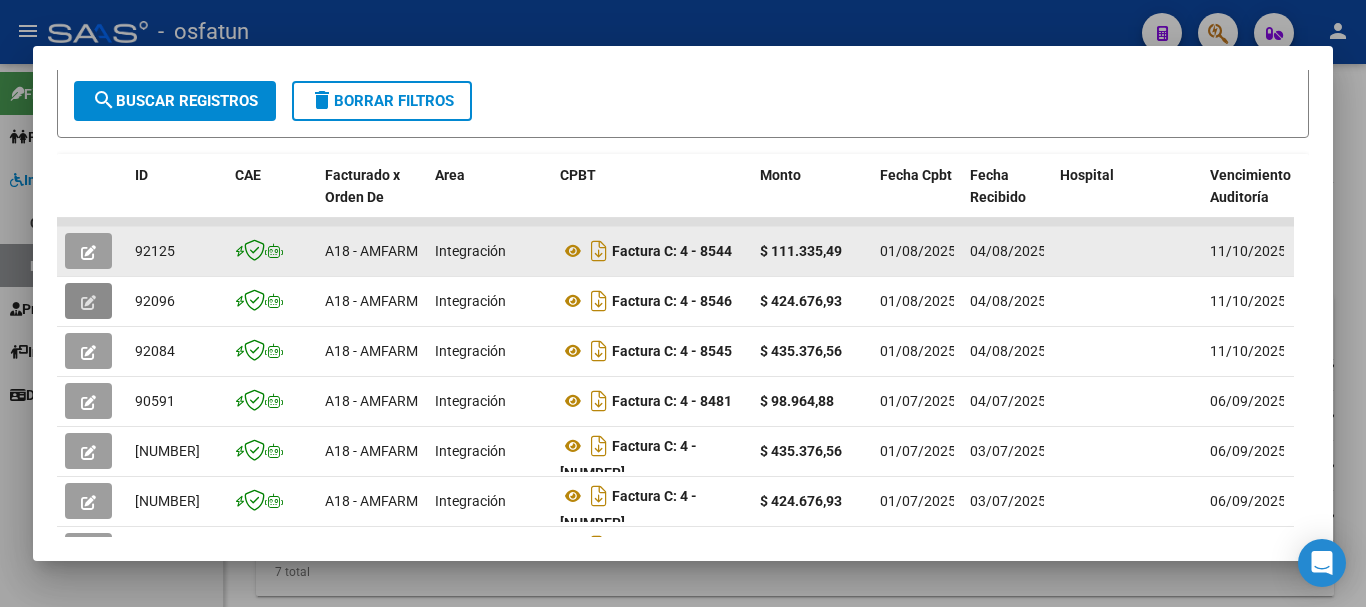 scroll, scrollTop: 400, scrollLeft: 0, axis: vertical 